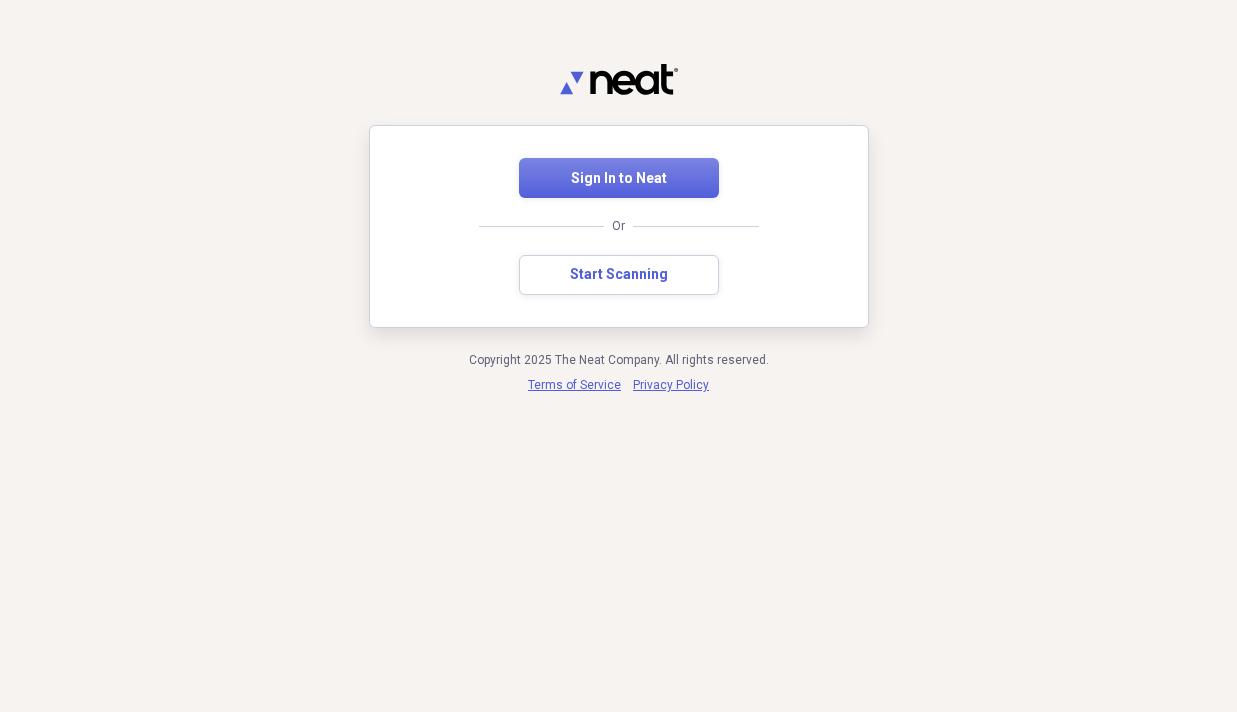 scroll, scrollTop: 0, scrollLeft: 0, axis: both 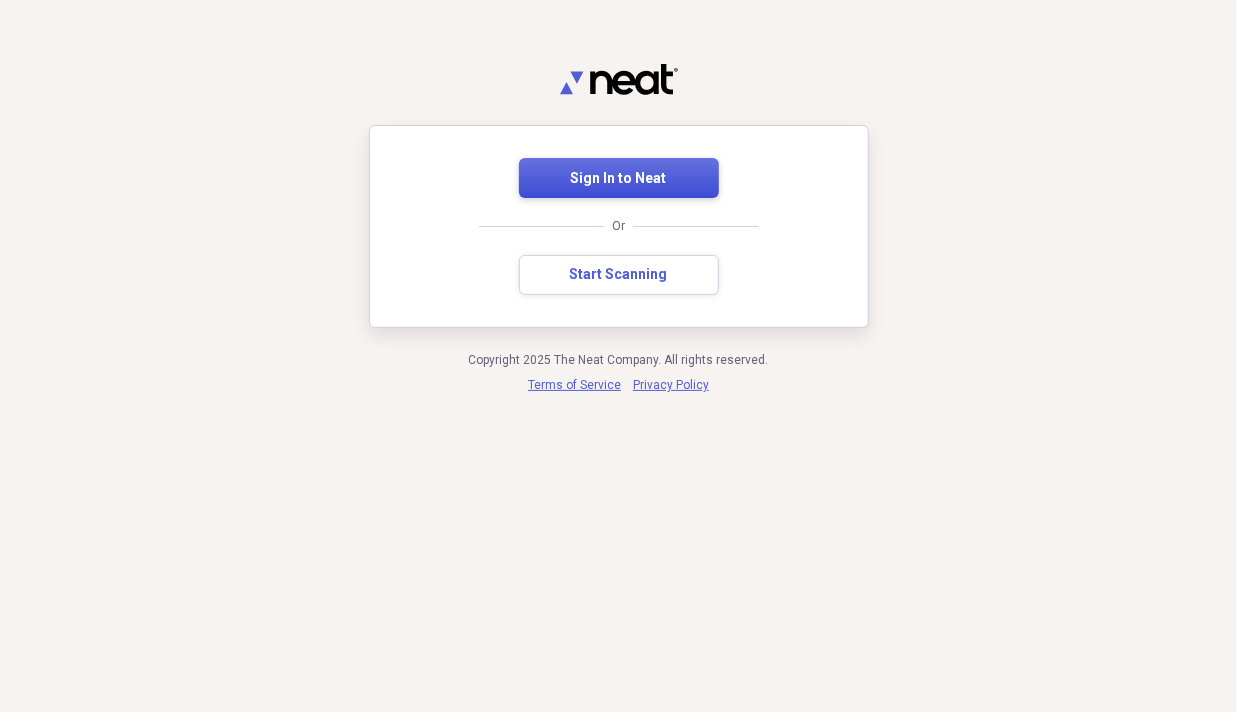 click on "Sign In to Neat" at bounding box center [619, 179] 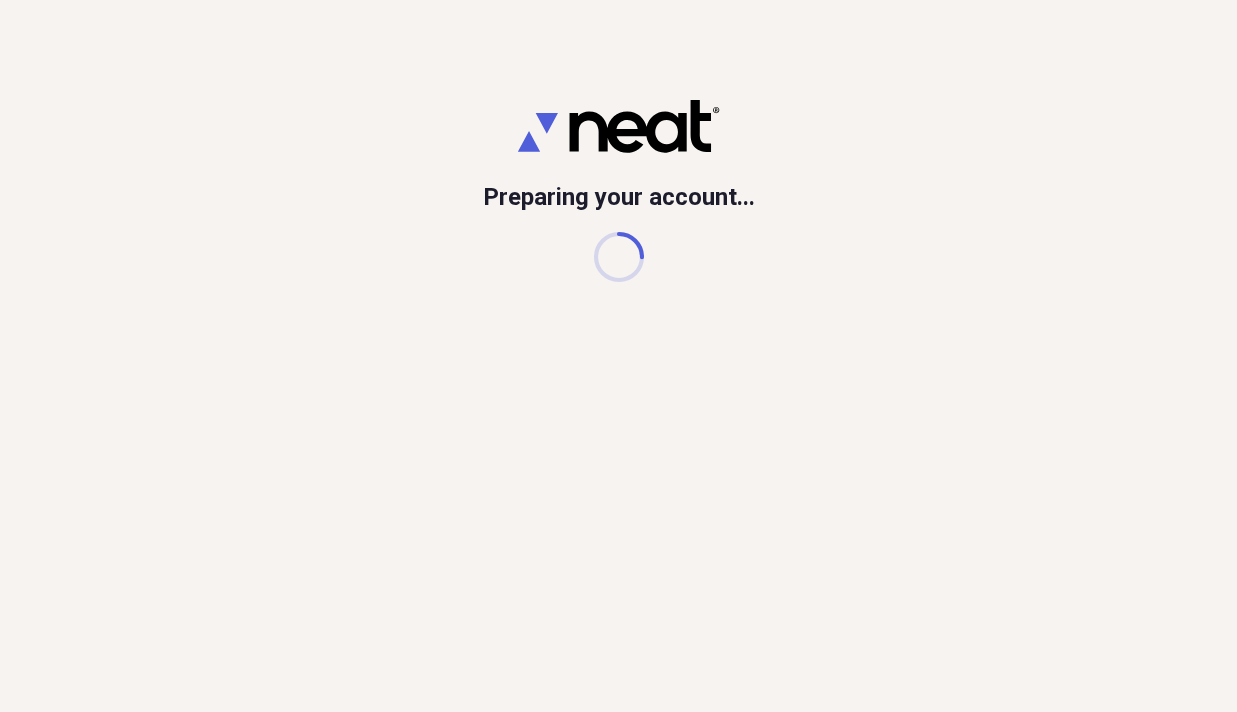 scroll, scrollTop: 0, scrollLeft: 0, axis: both 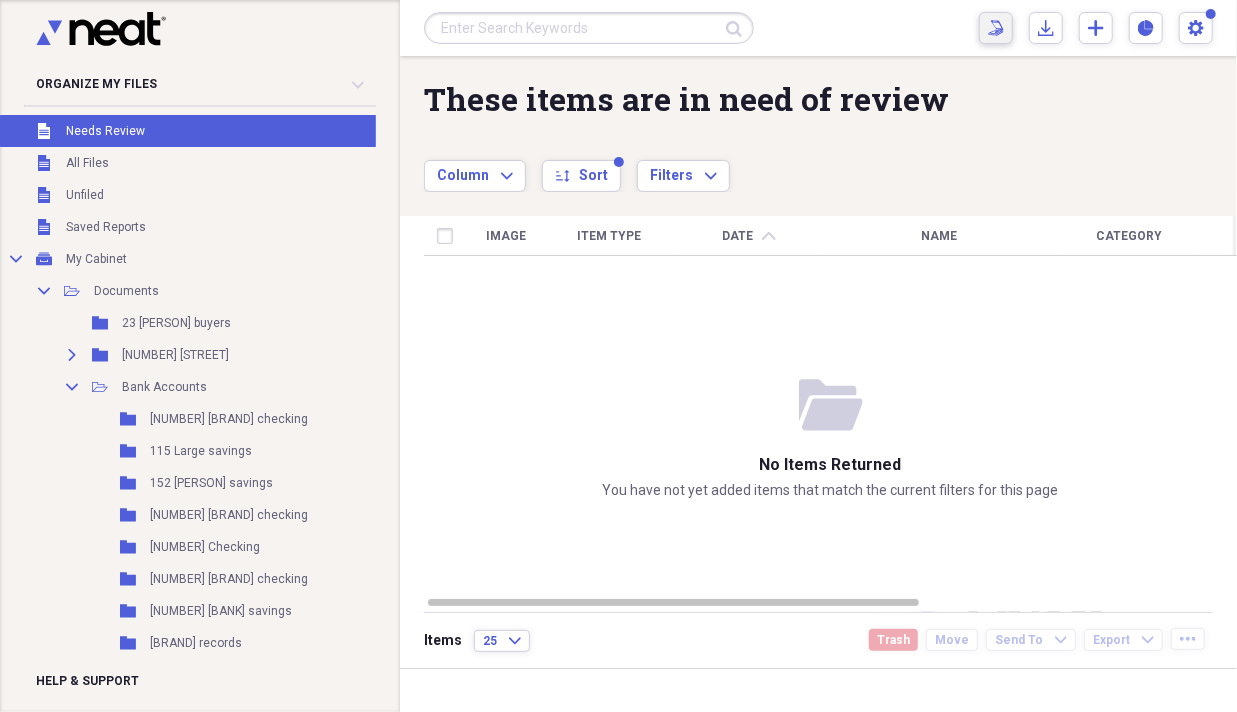click on "Scan" 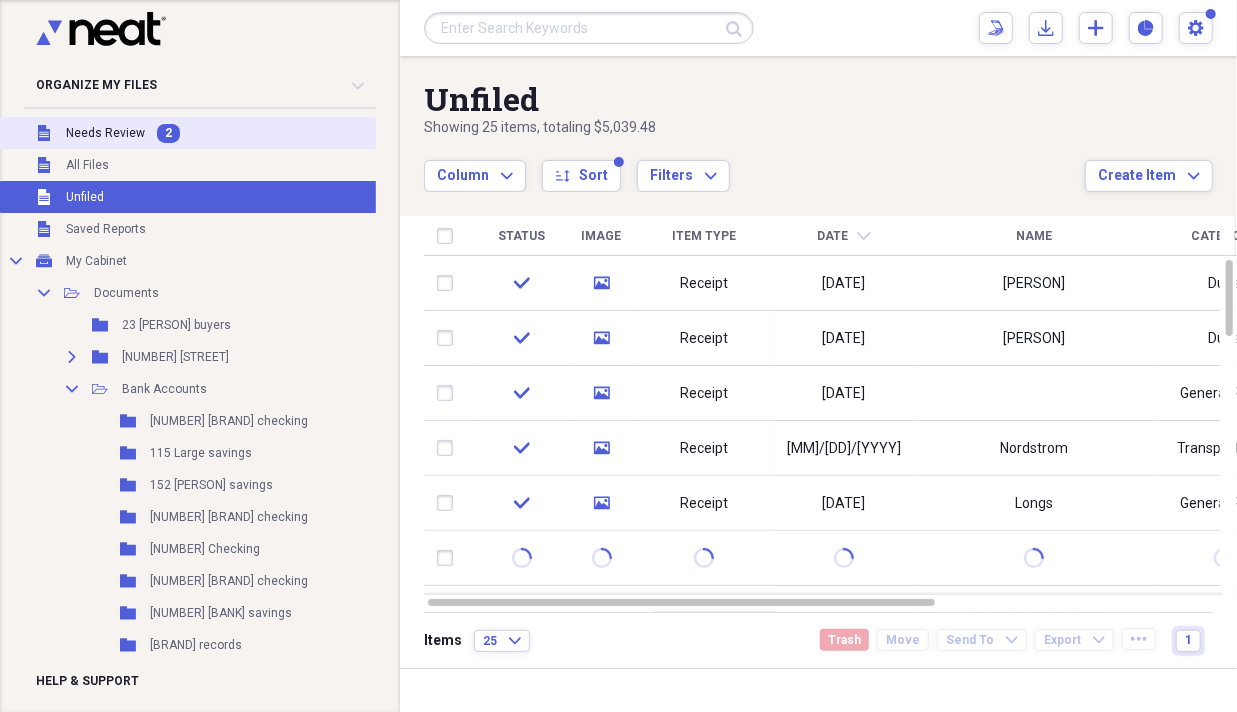 click on "Needs Review" at bounding box center [105, 133] 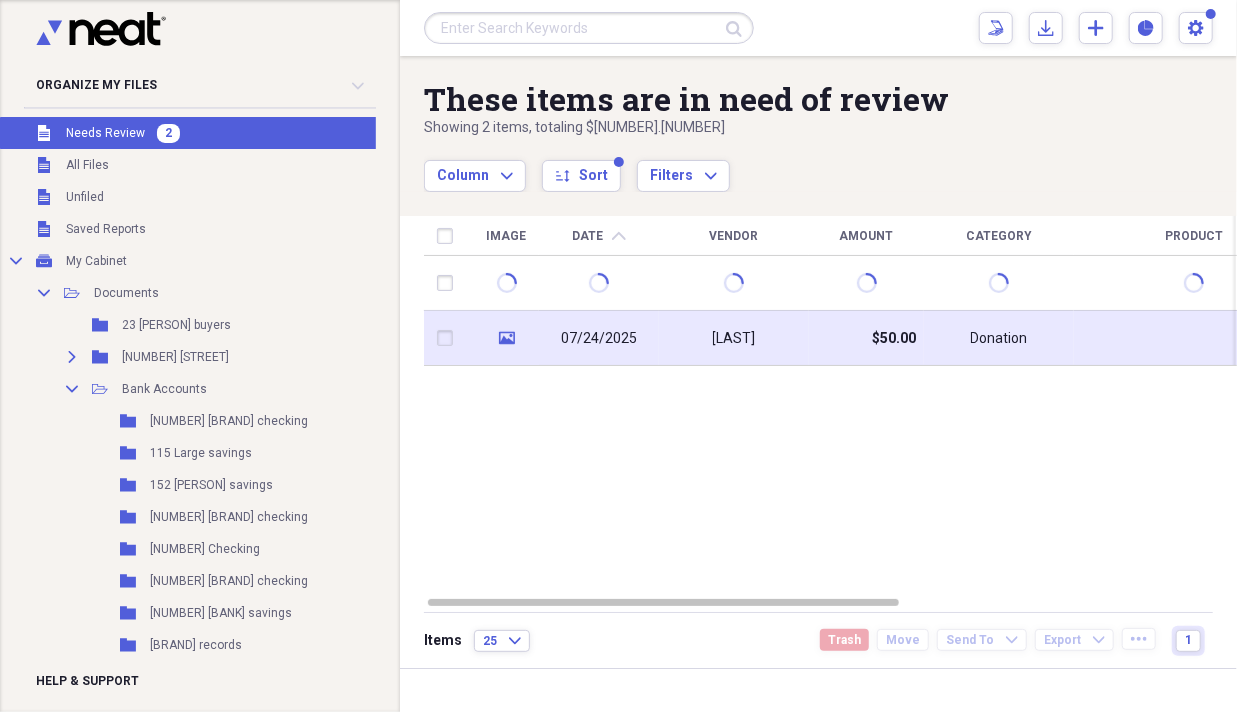 click on "07/24/2025" at bounding box center [599, 339] 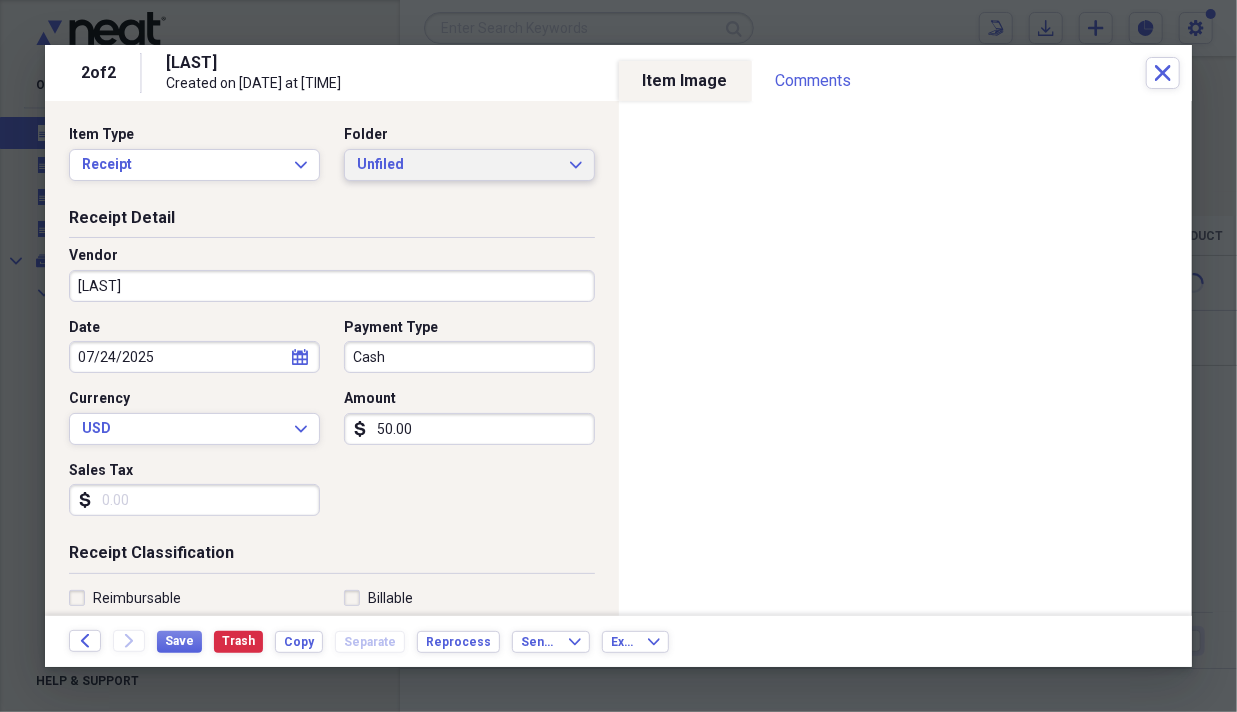 click on "Expand" 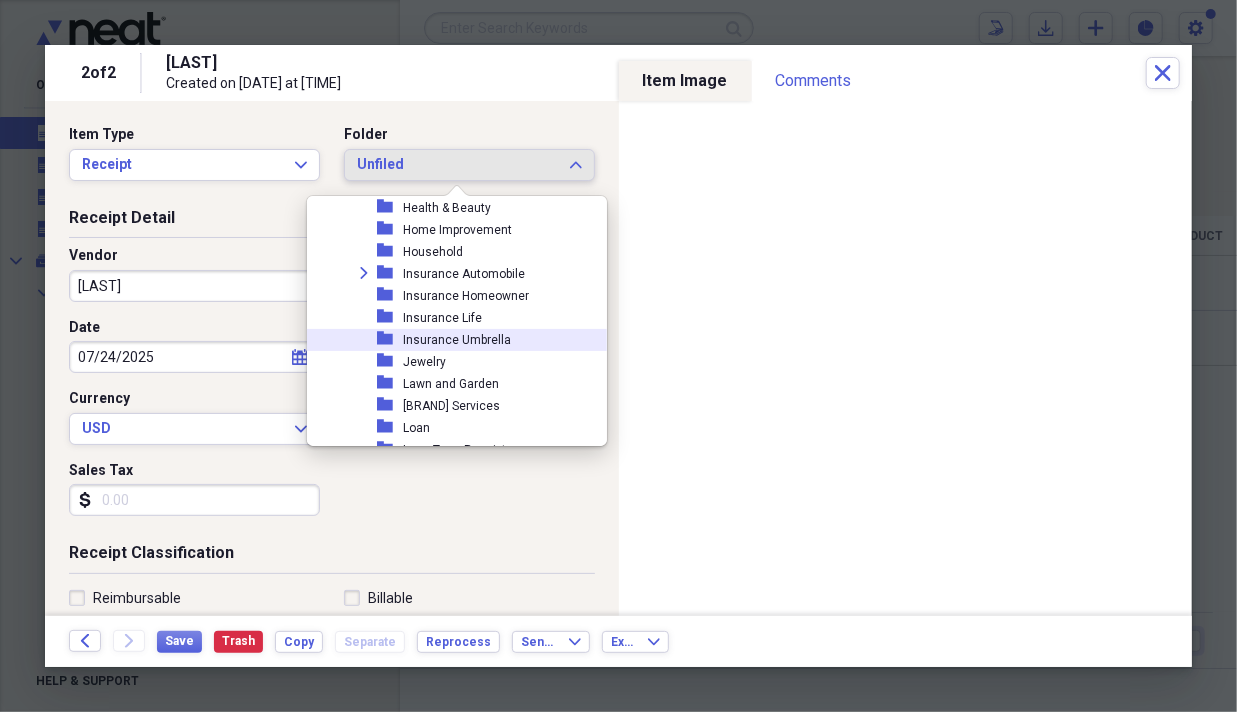 scroll, scrollTop: 2766, scrollLeft: 0, axis: vertical 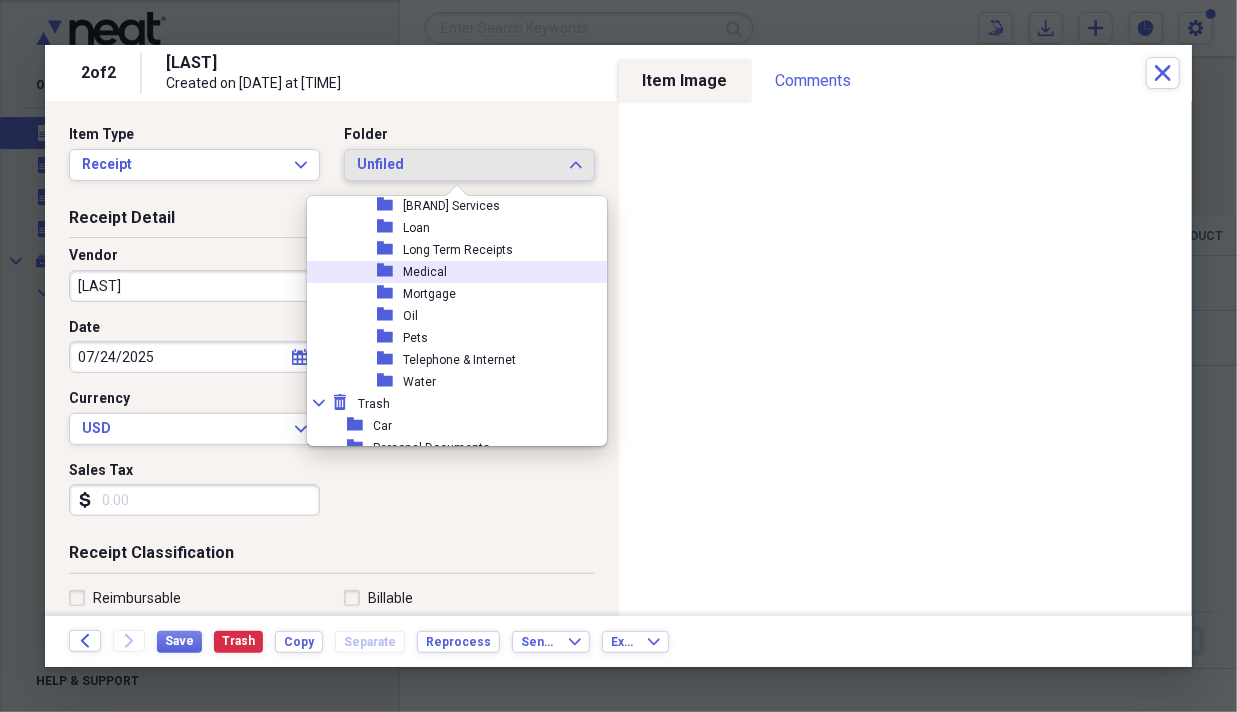 click on "folder" at bounding box center (390, 271) 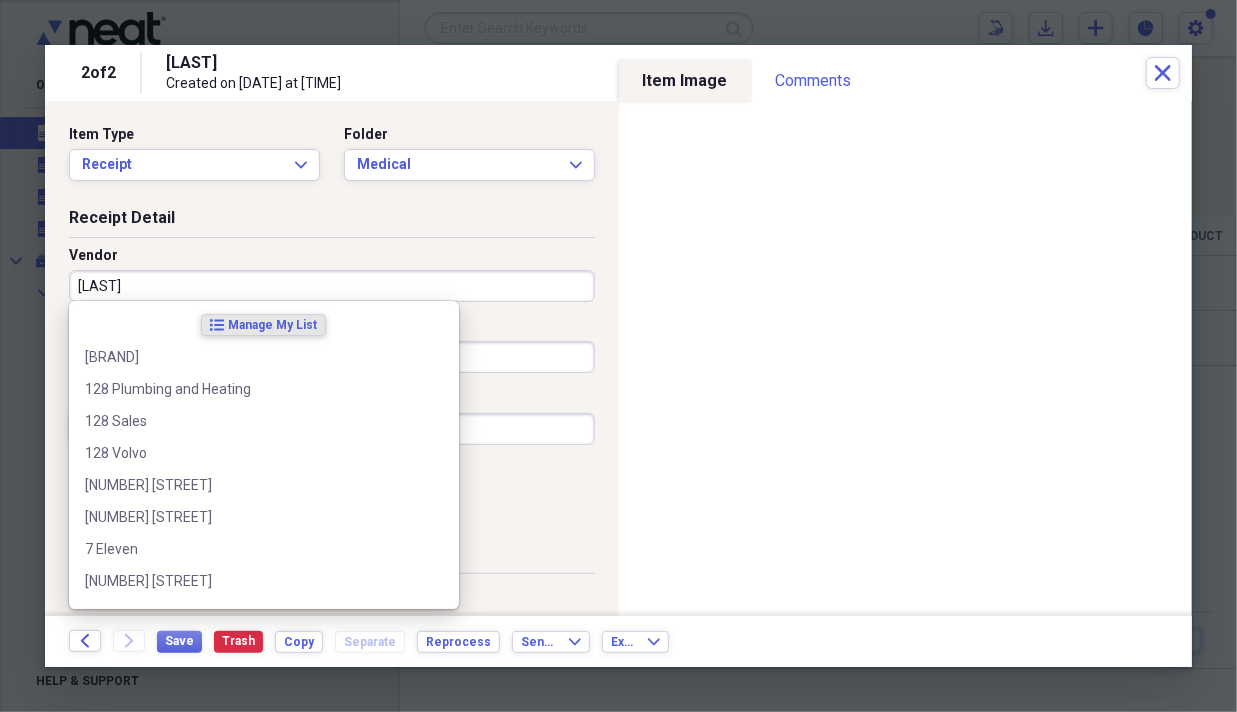 click on "[LAST]" at bounding box center (332, 286) 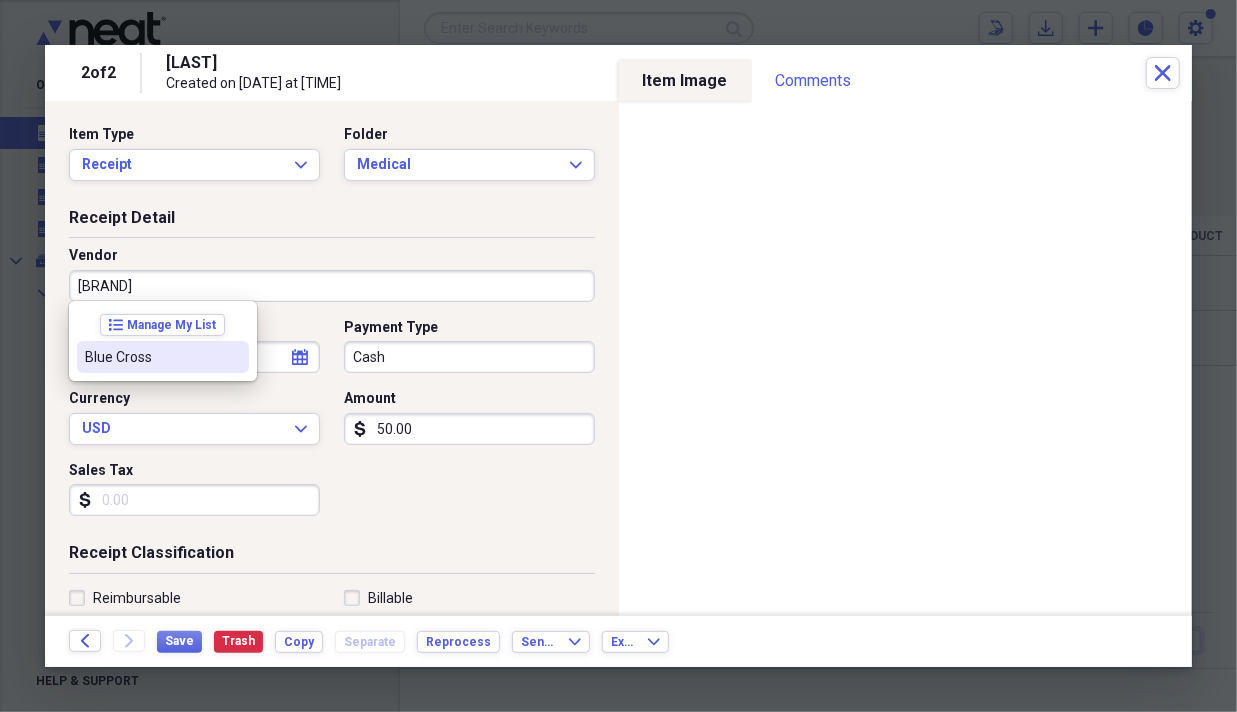click on "Blue Cross" at bounding box center [151, 357] 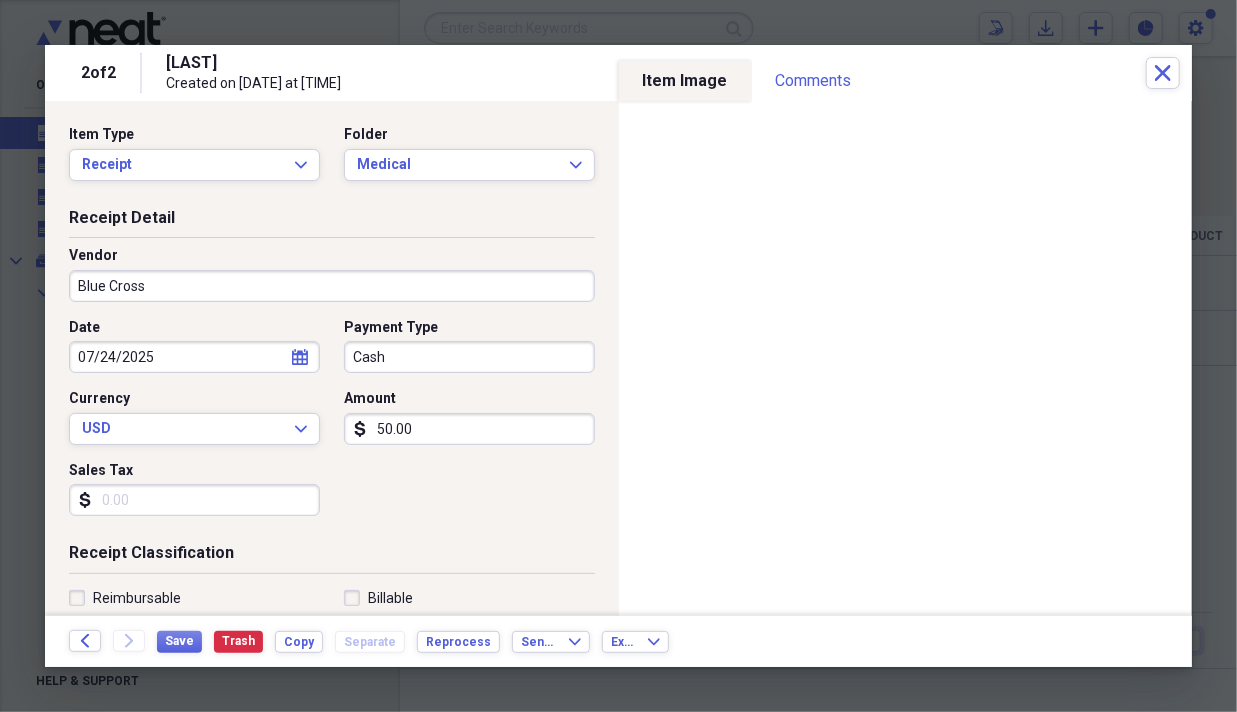 type on "Medical" 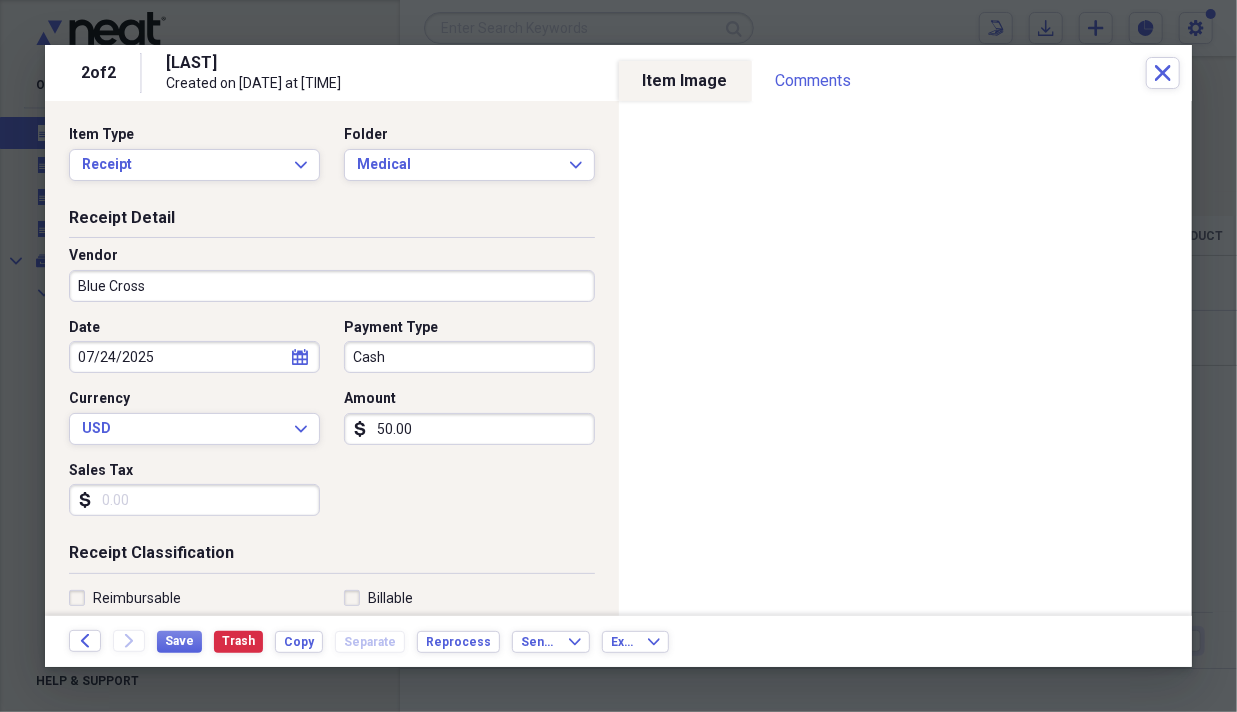 click on "Cash" at bounding box center (469, 357) 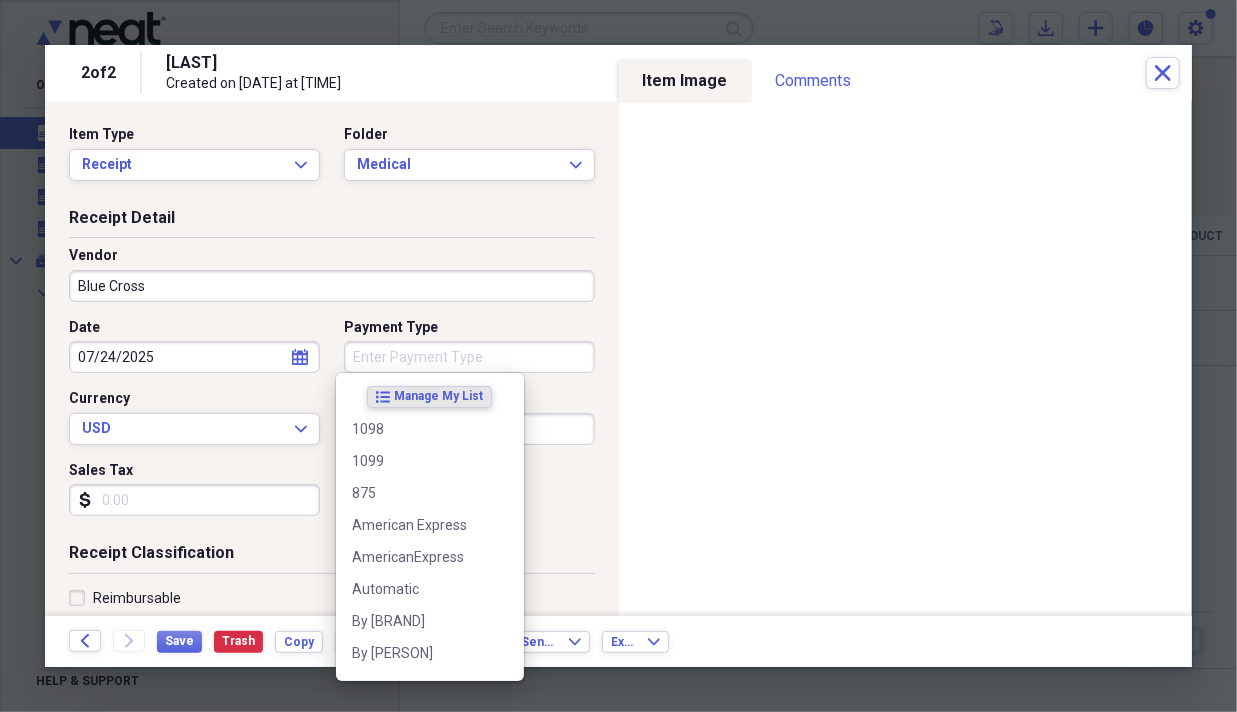 type 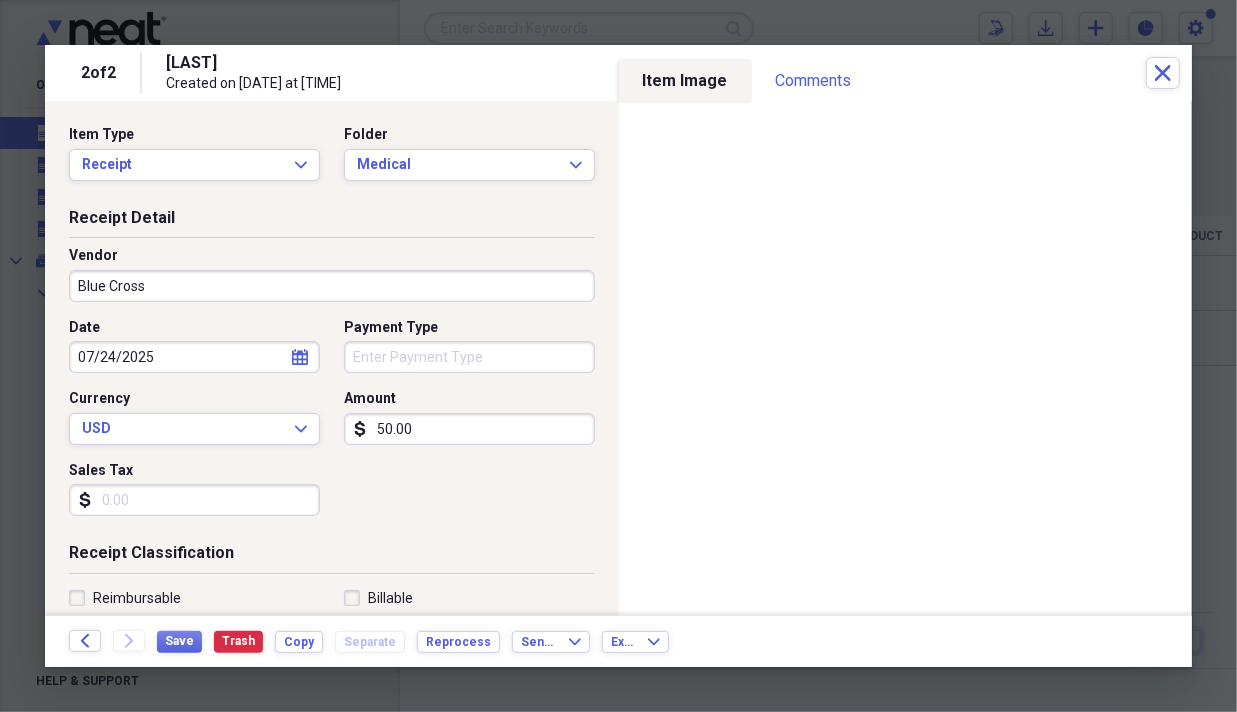 click on "50.00" at bounding box center [469, 429] 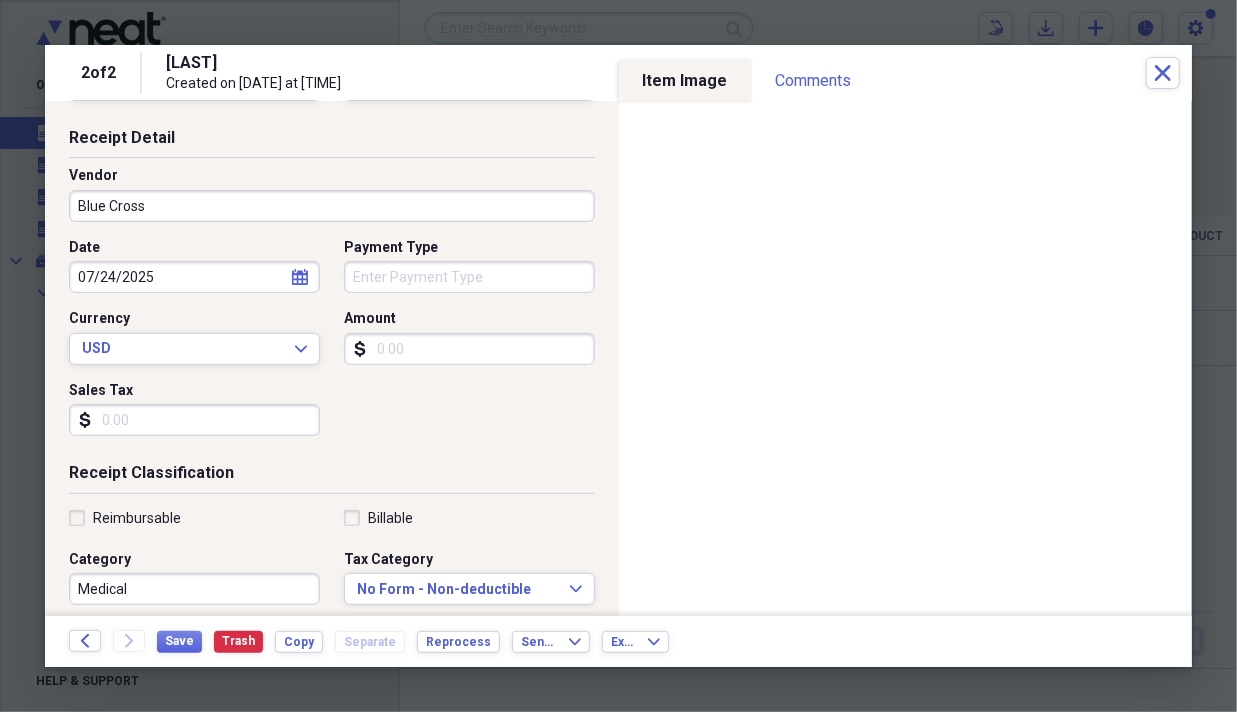 scroll, scrollTop: 300, scrollLeft: 0, axis: vertical 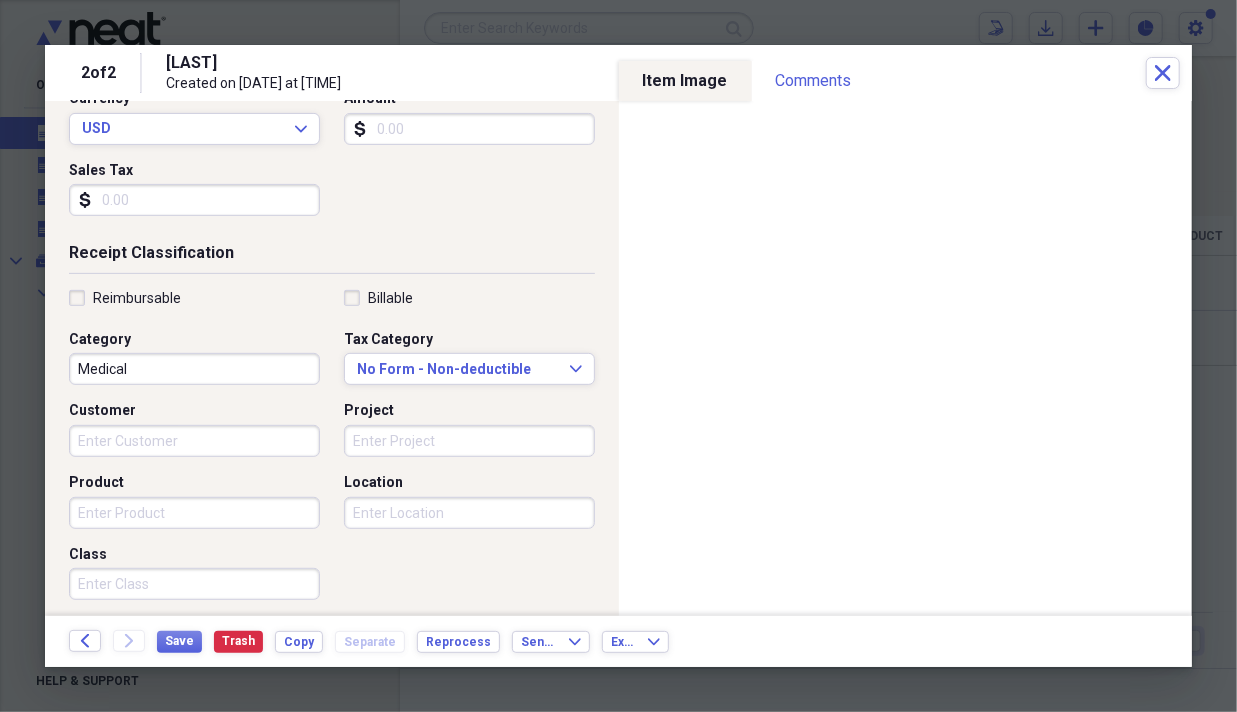 type 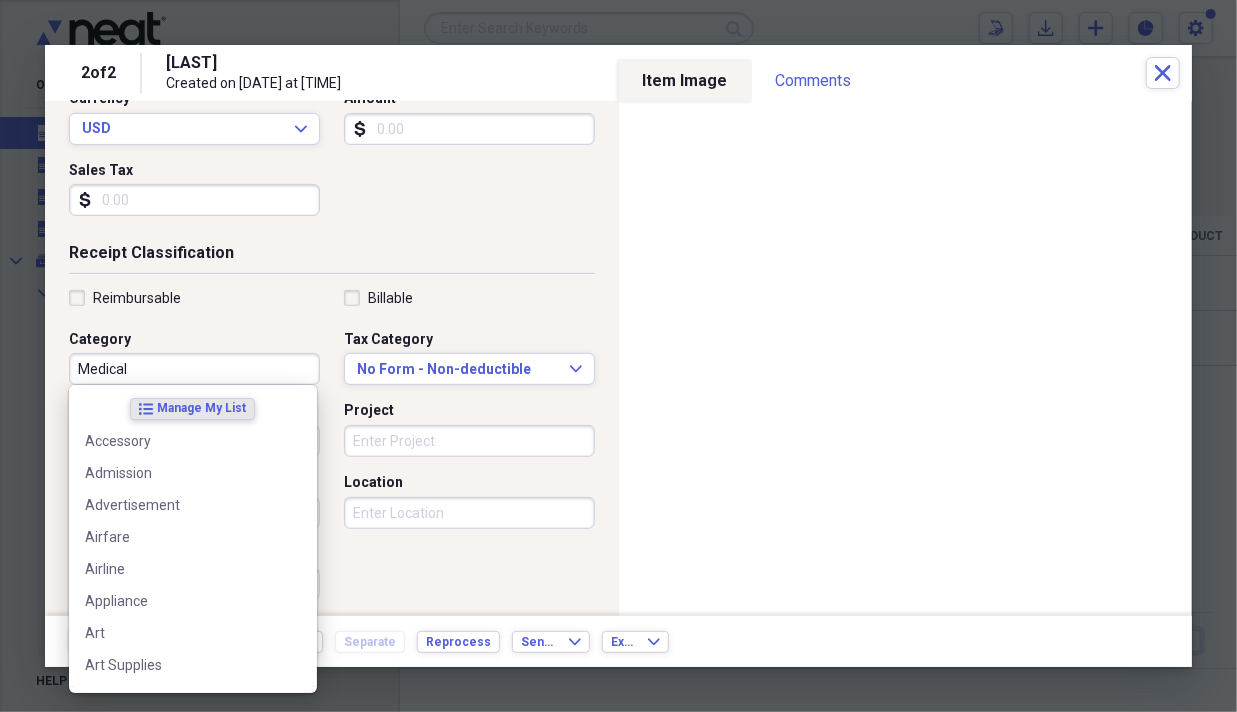 click on "Medical" at bounding box center (194, 369) 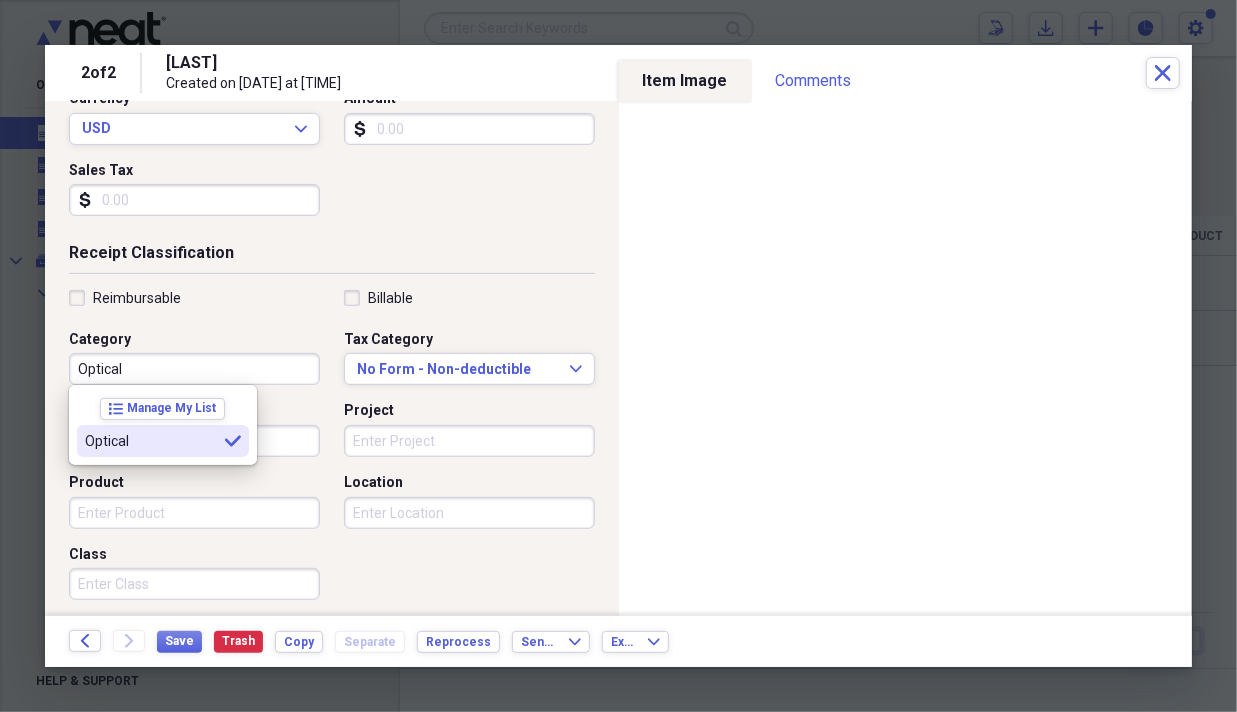 type on "Optical" 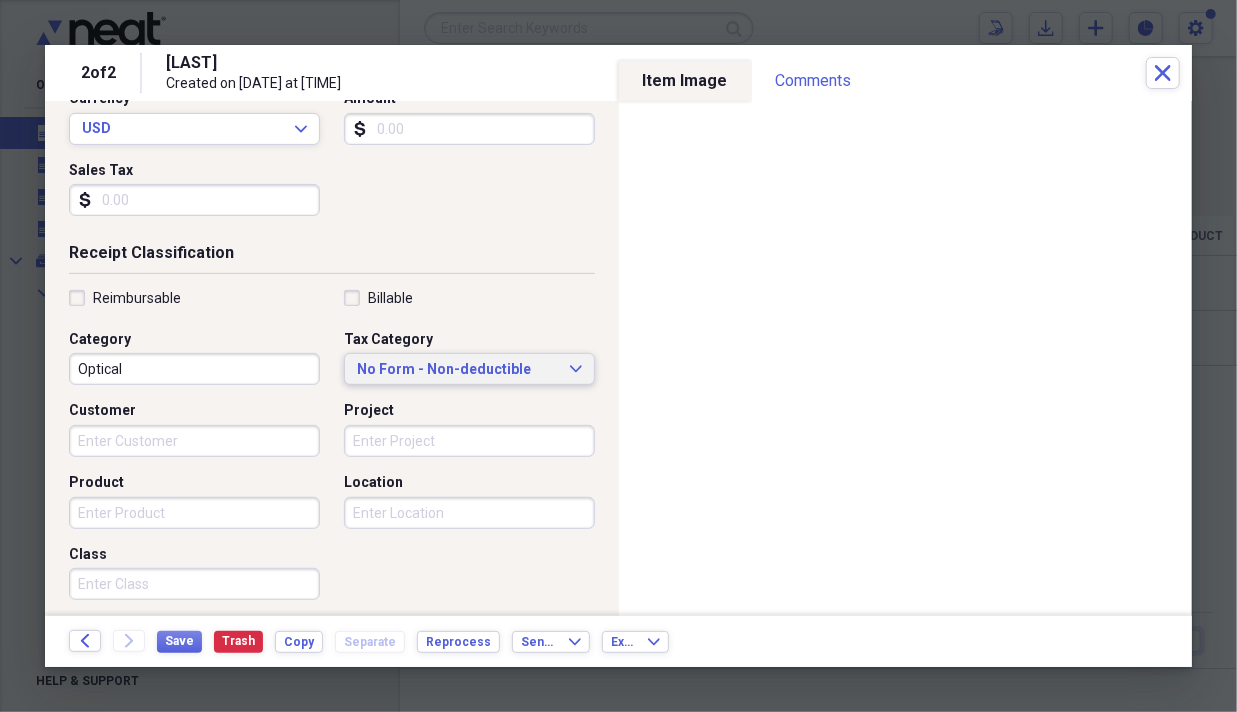 click on "No Form - Non-deductible" at bounding box center (457, 370) 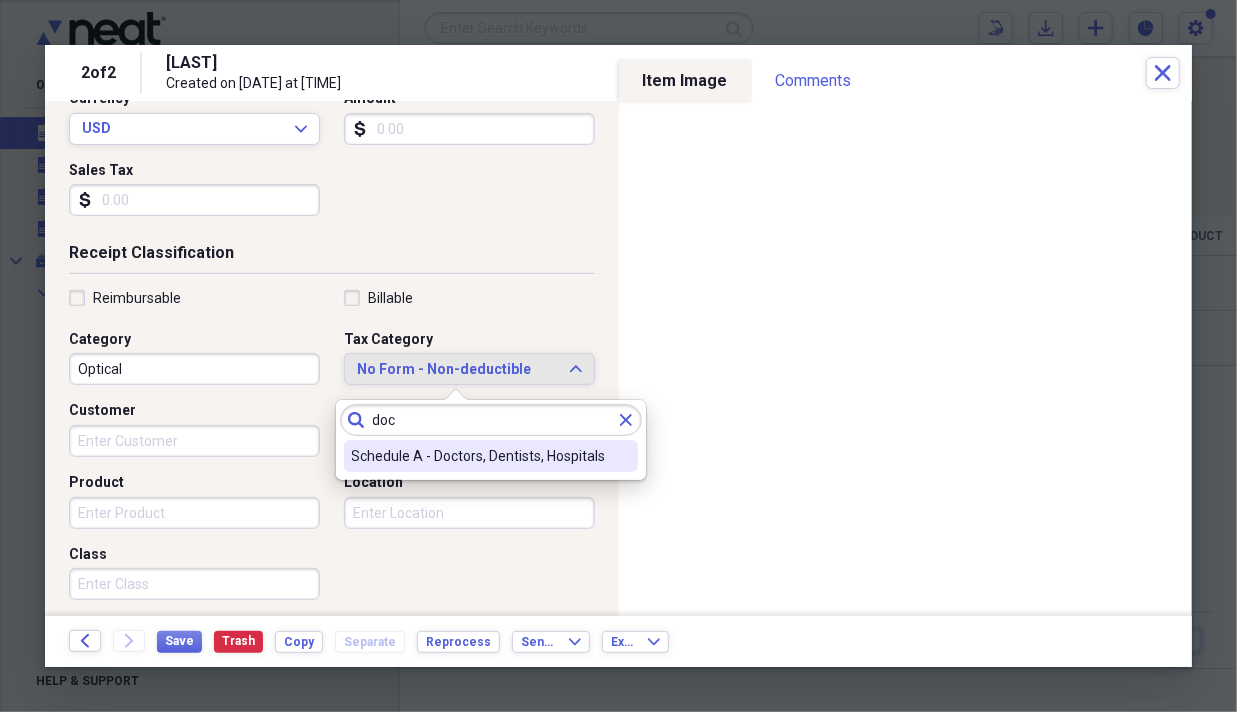 type on "doc" 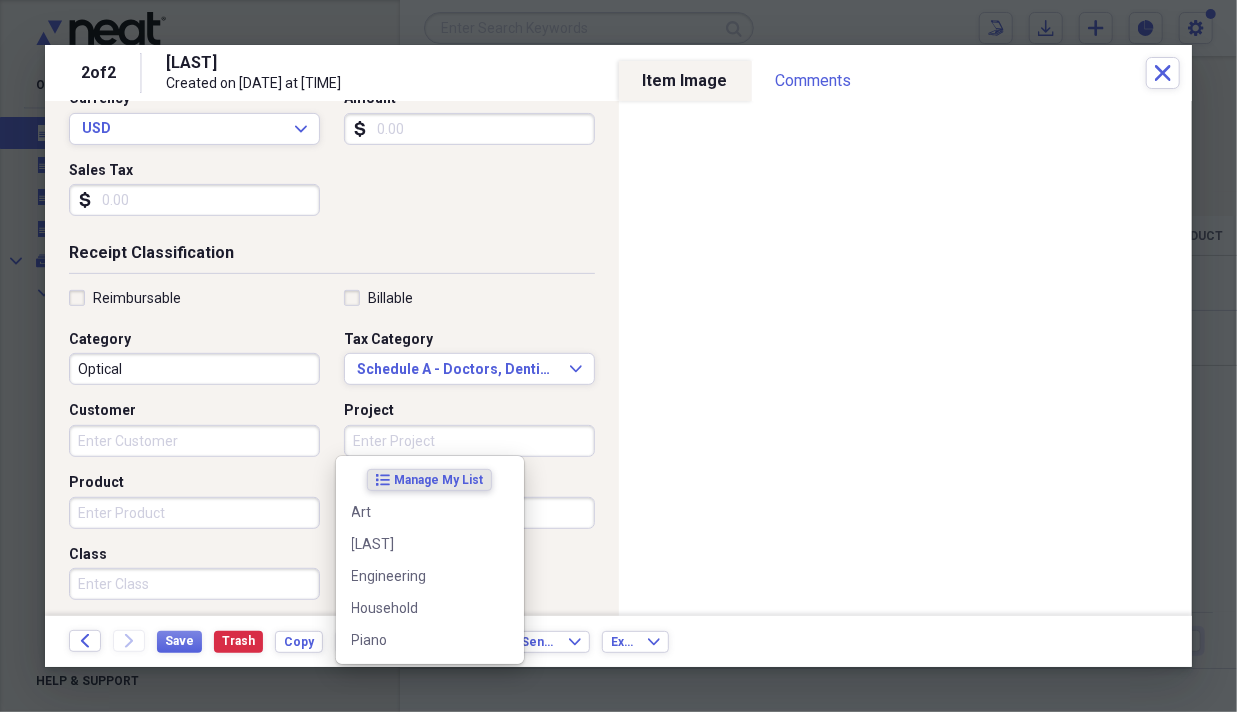 click on "Project" at bounding box center [469, 441] 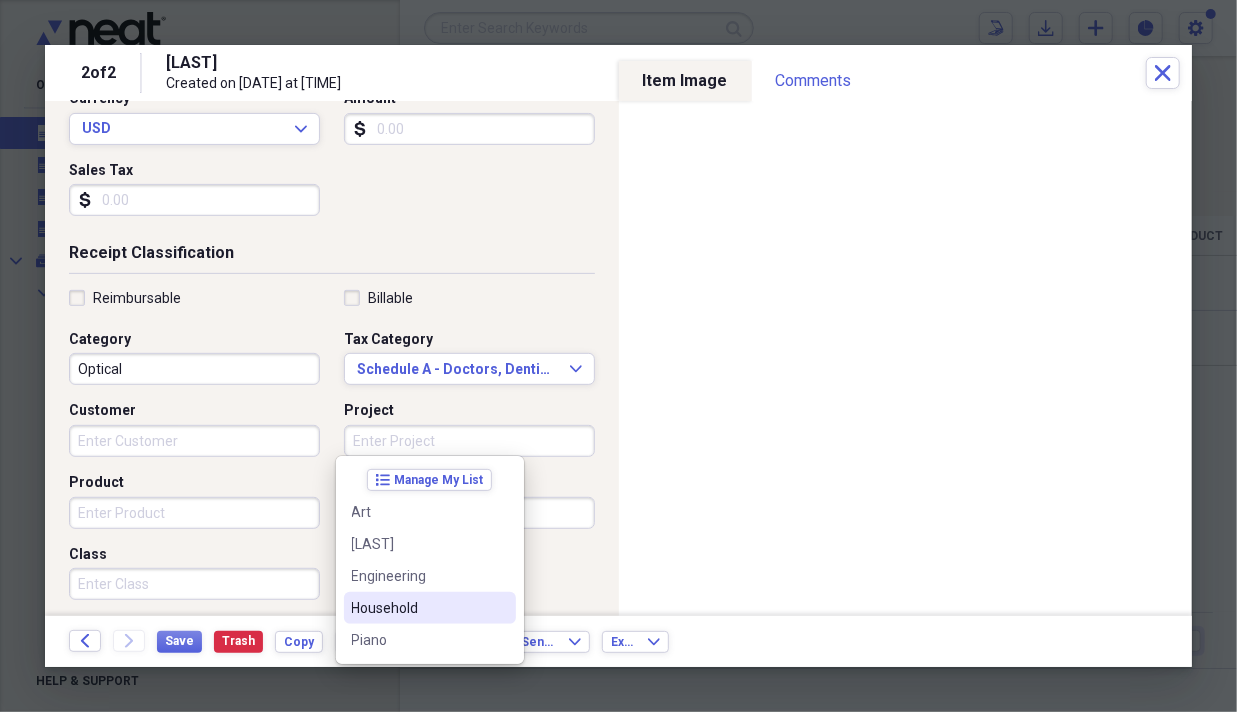 click on "Household" at bounding box center (418, 608) 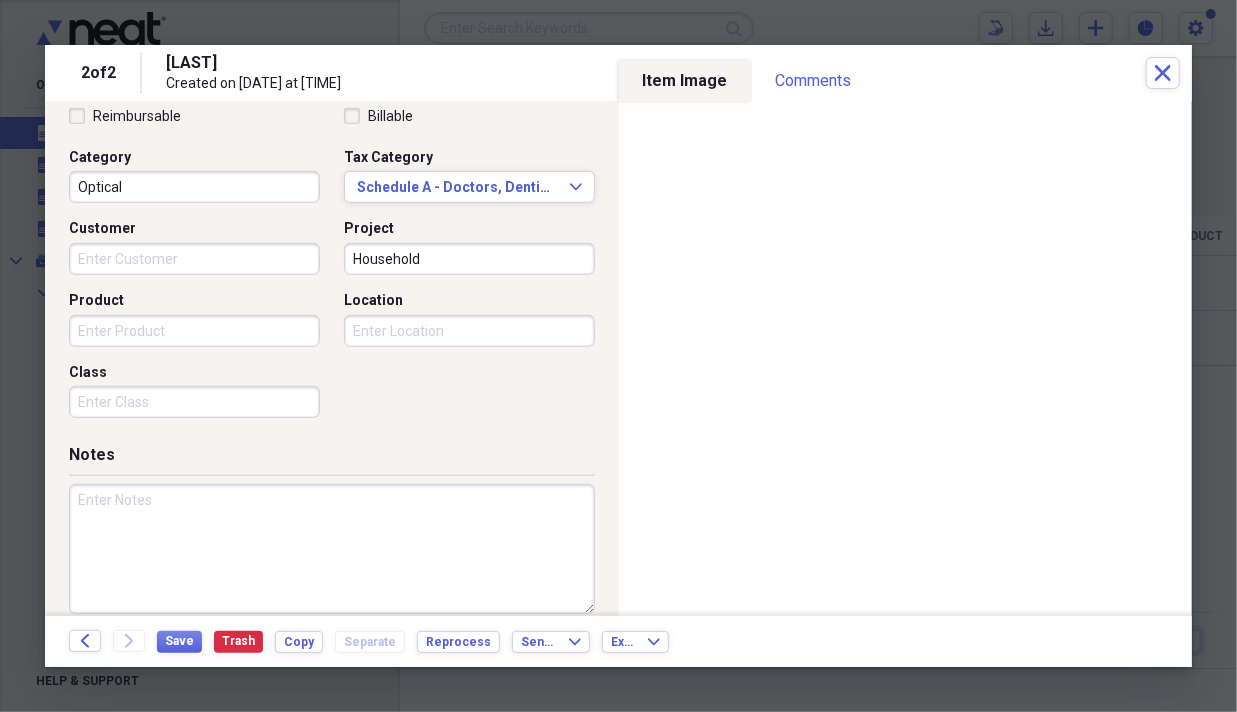 scroll, scrollTop: 500, scrollLeft: 0, axis: vertical 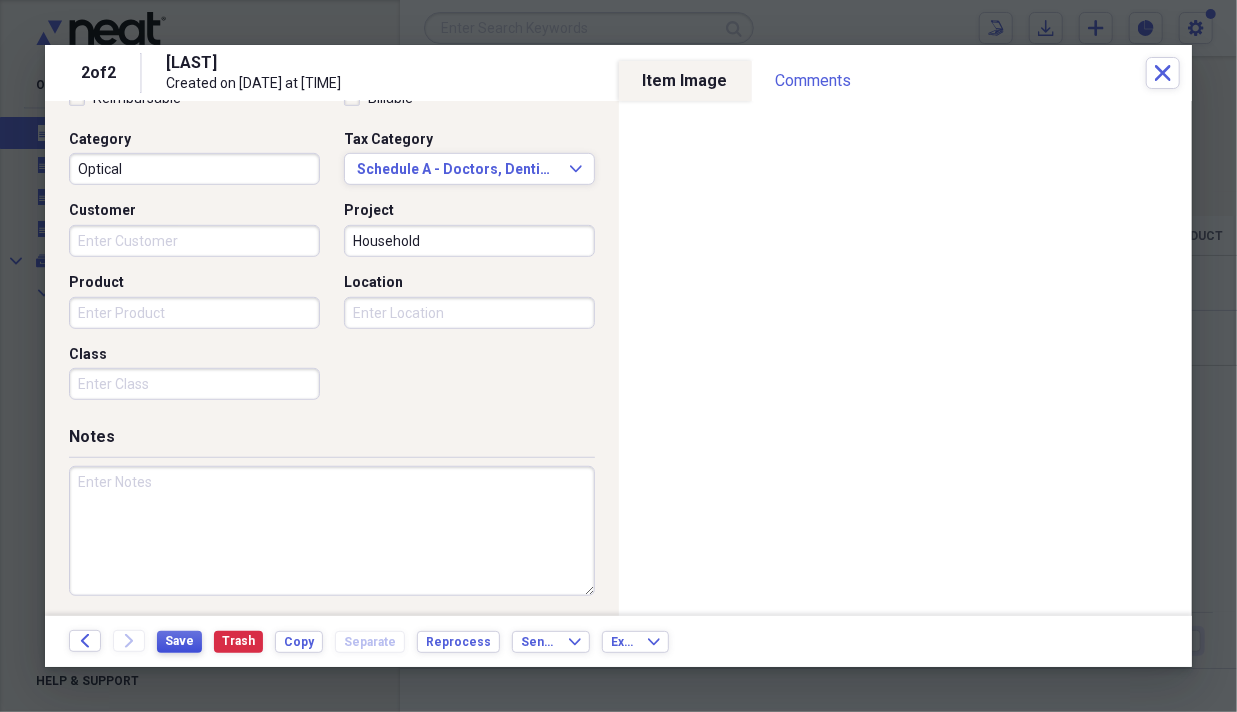 click on "Save" at bounding box center (179, 642) 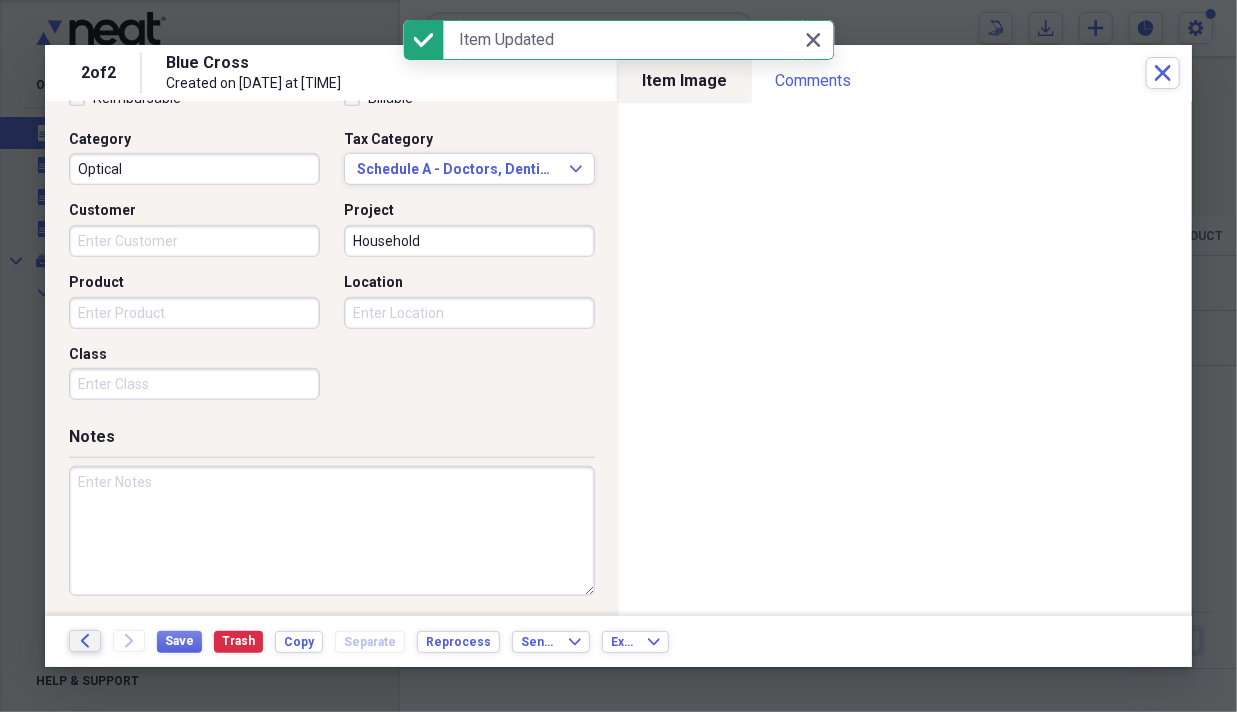 click 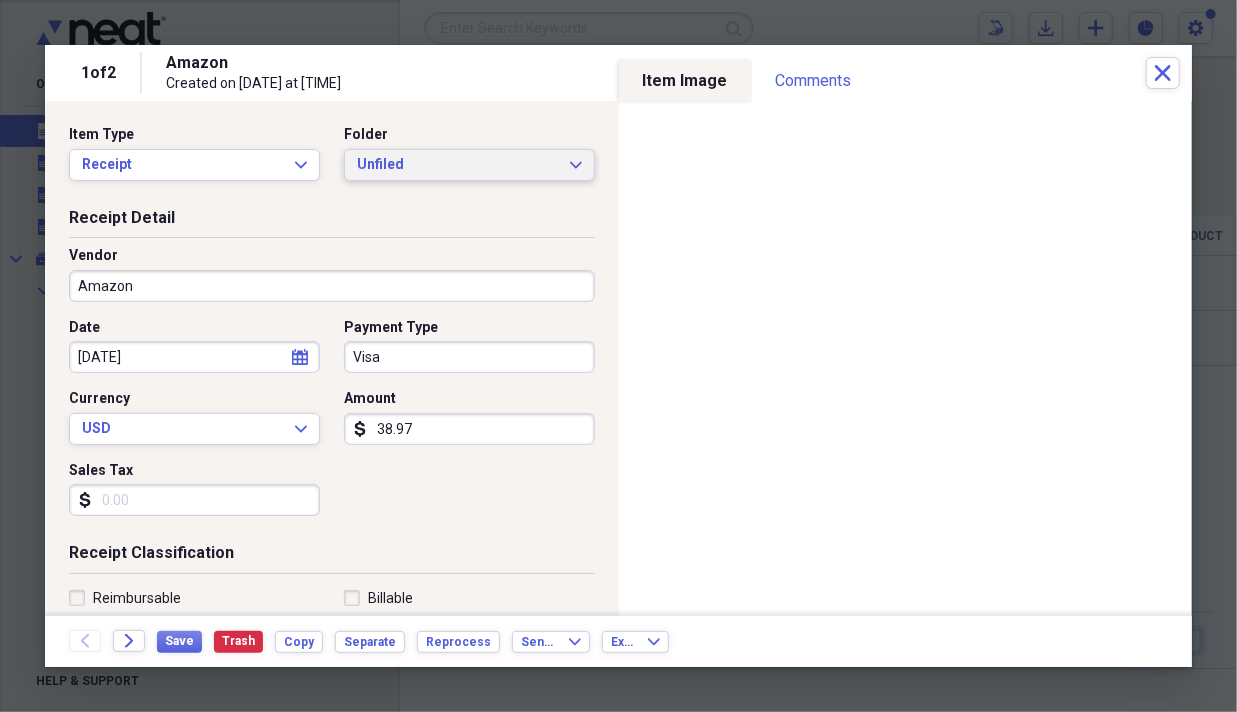 click on "Expand" 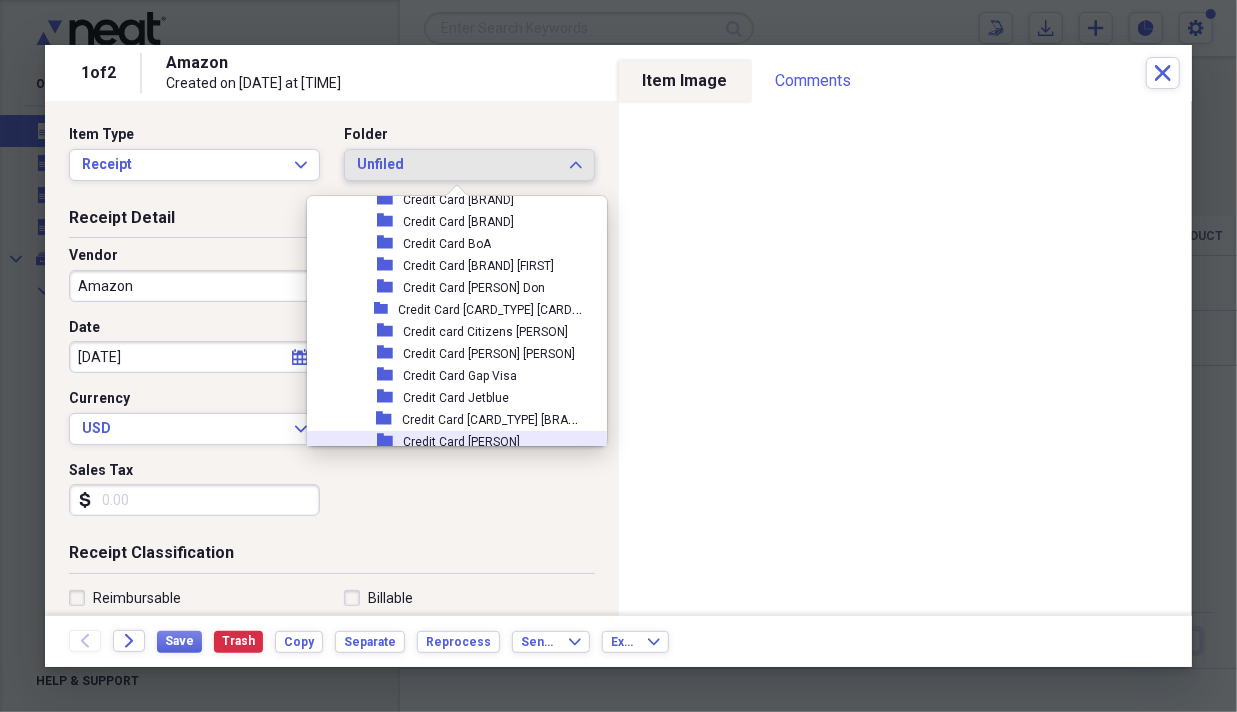 scroll, scrollTop: 2100, scrollLeft: 0, axis: vertical 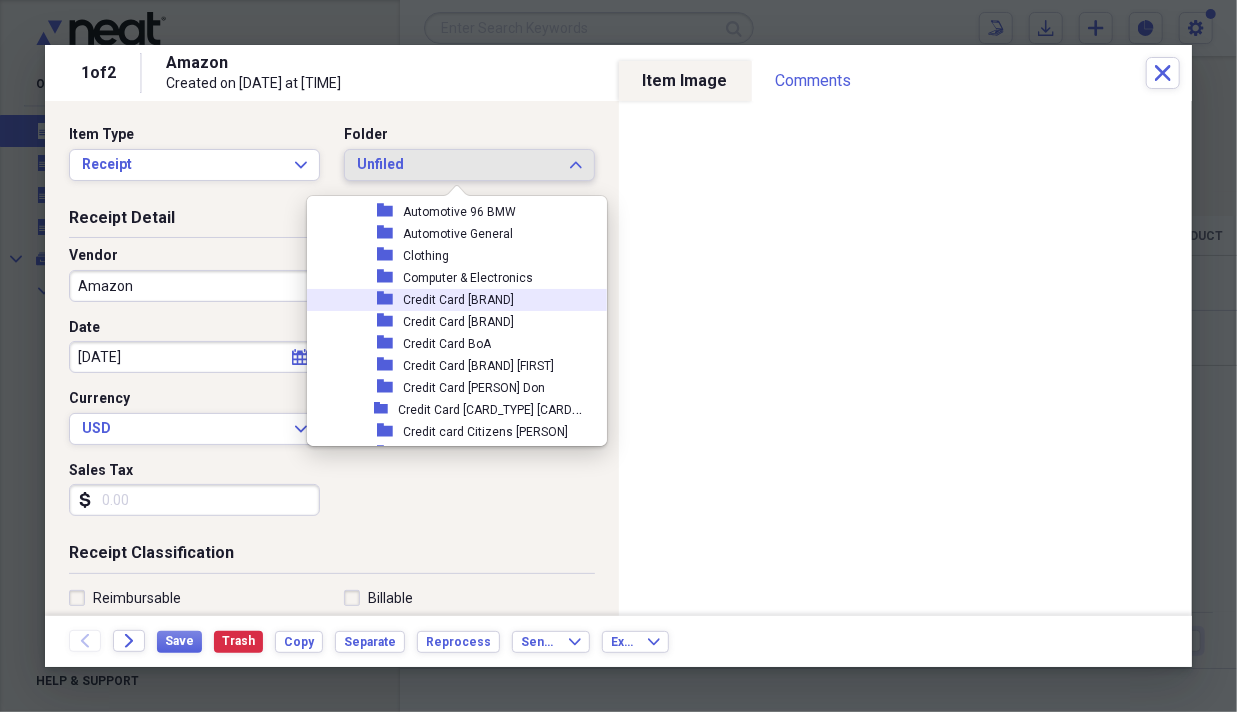 click on "Credit Card [BRAND]" at bounding box center (458, 300) 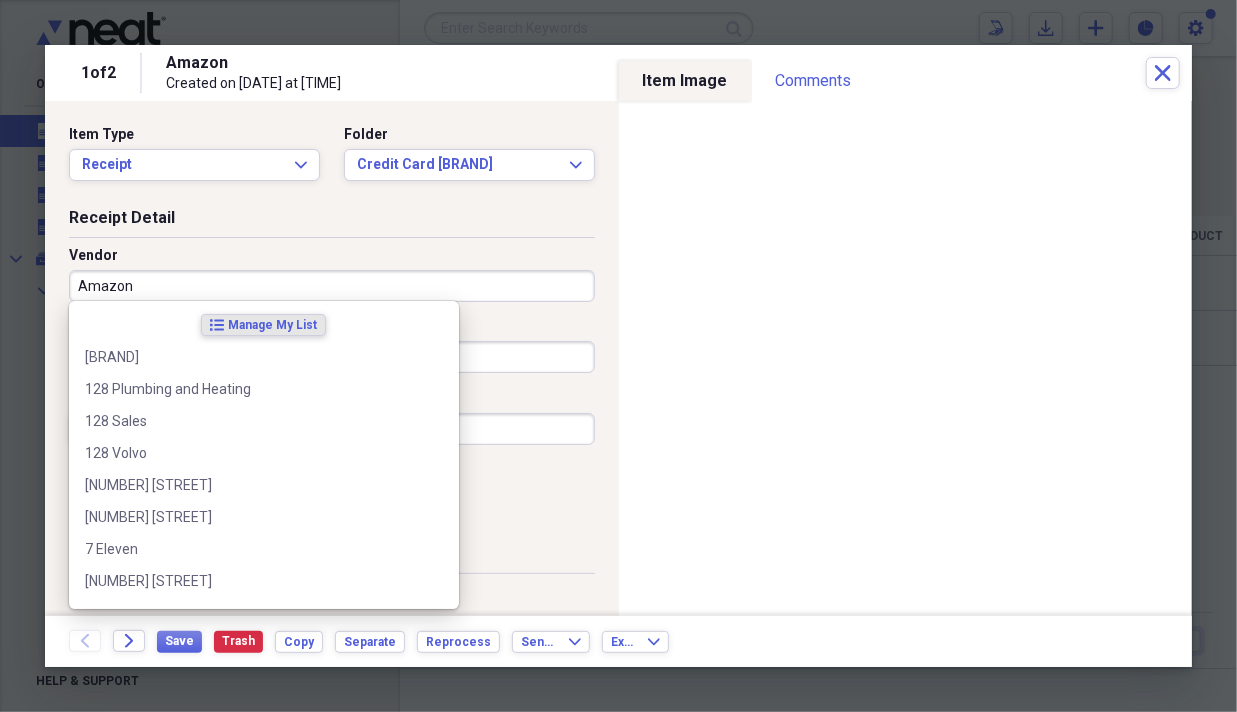 click on "Amazon" at bounding box center [332, 286] 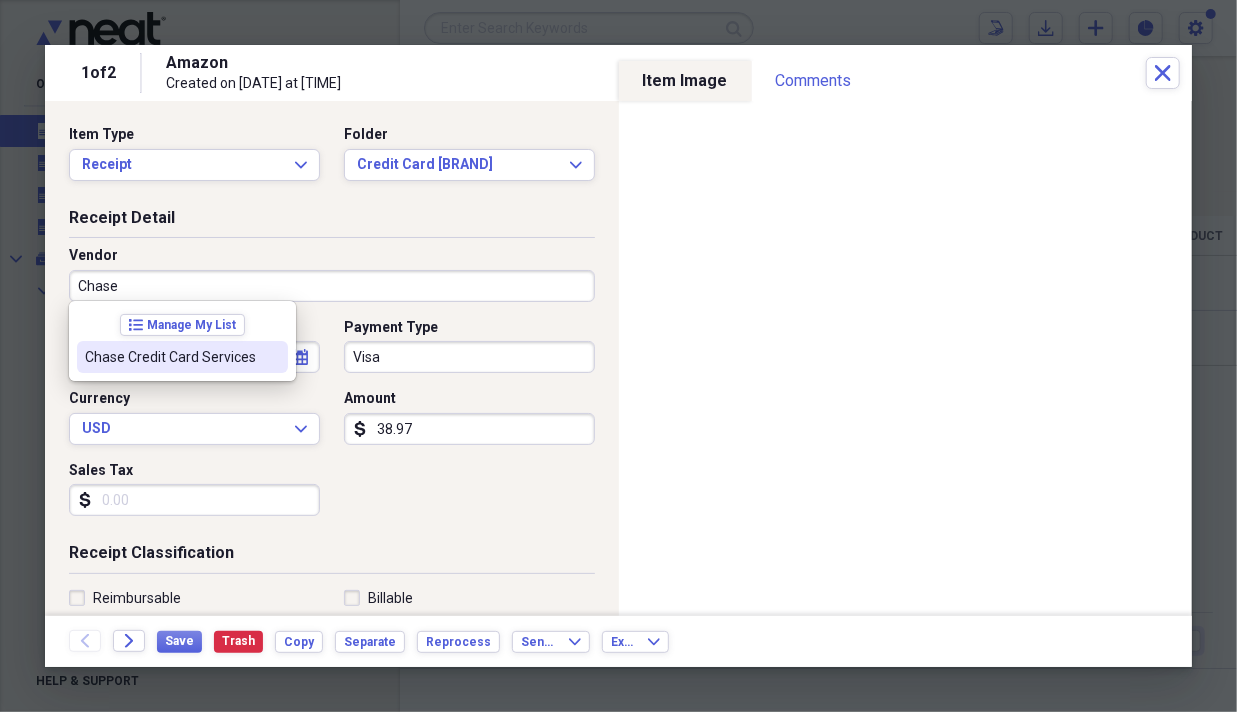 click on "Chase Credit Card Services" at bounding box center [170, 357] 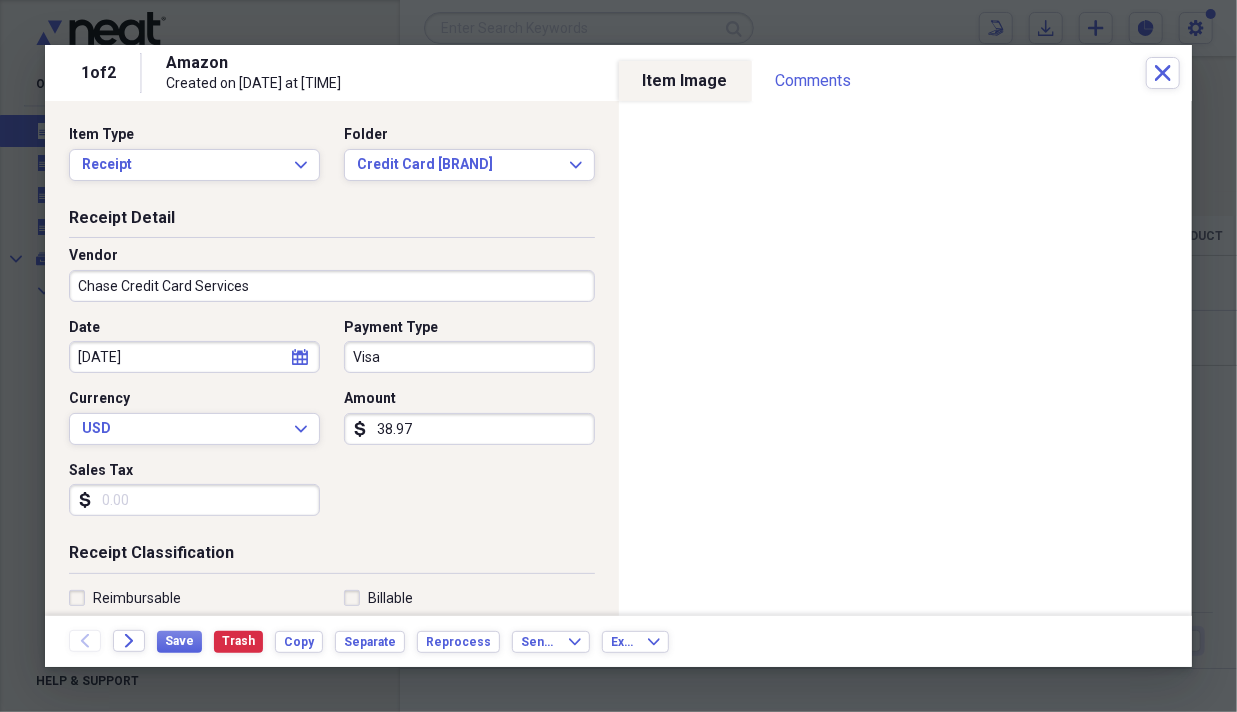 type on "Transportation" 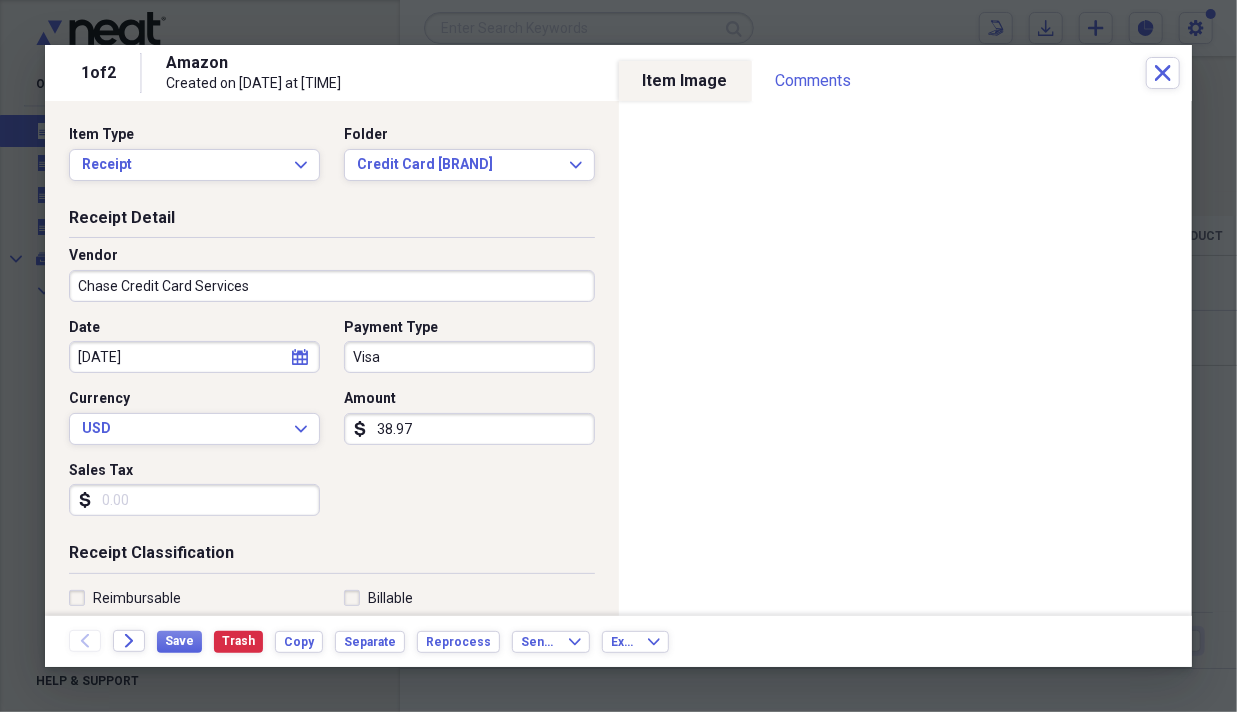 click on "calendar Calendar" at bounding box center [300, 357] 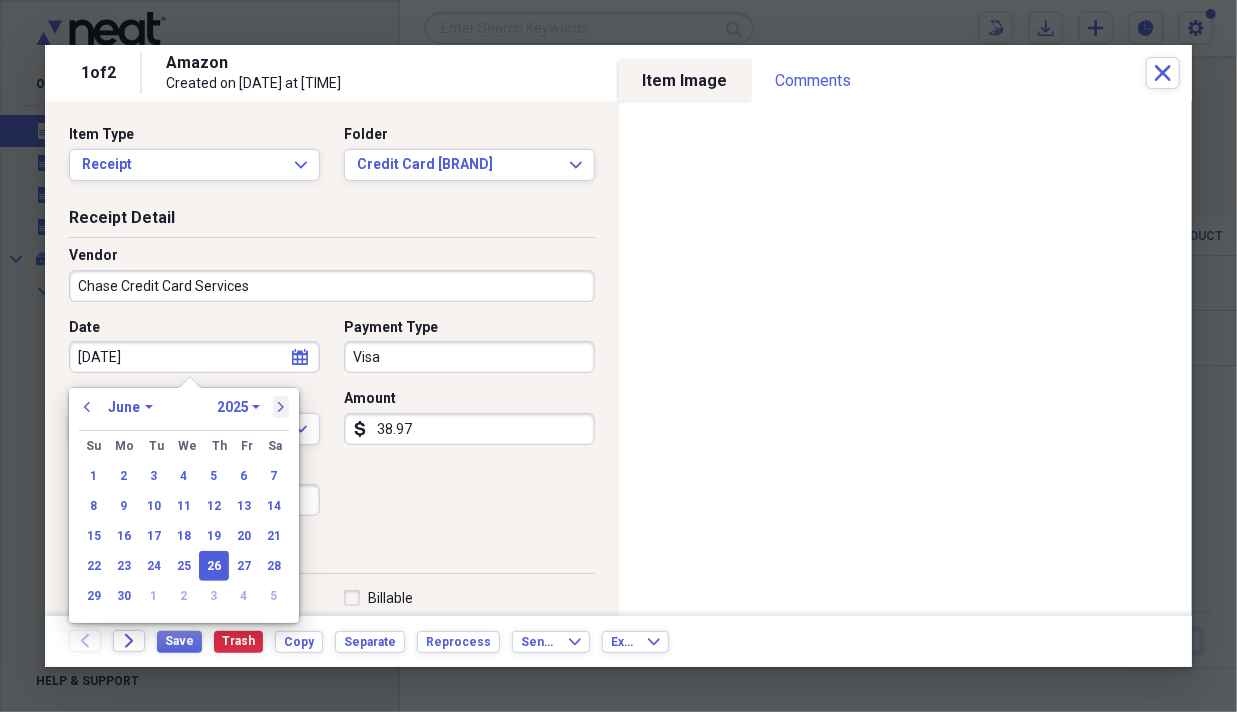 click on "next" at bounding box center (281, 407) 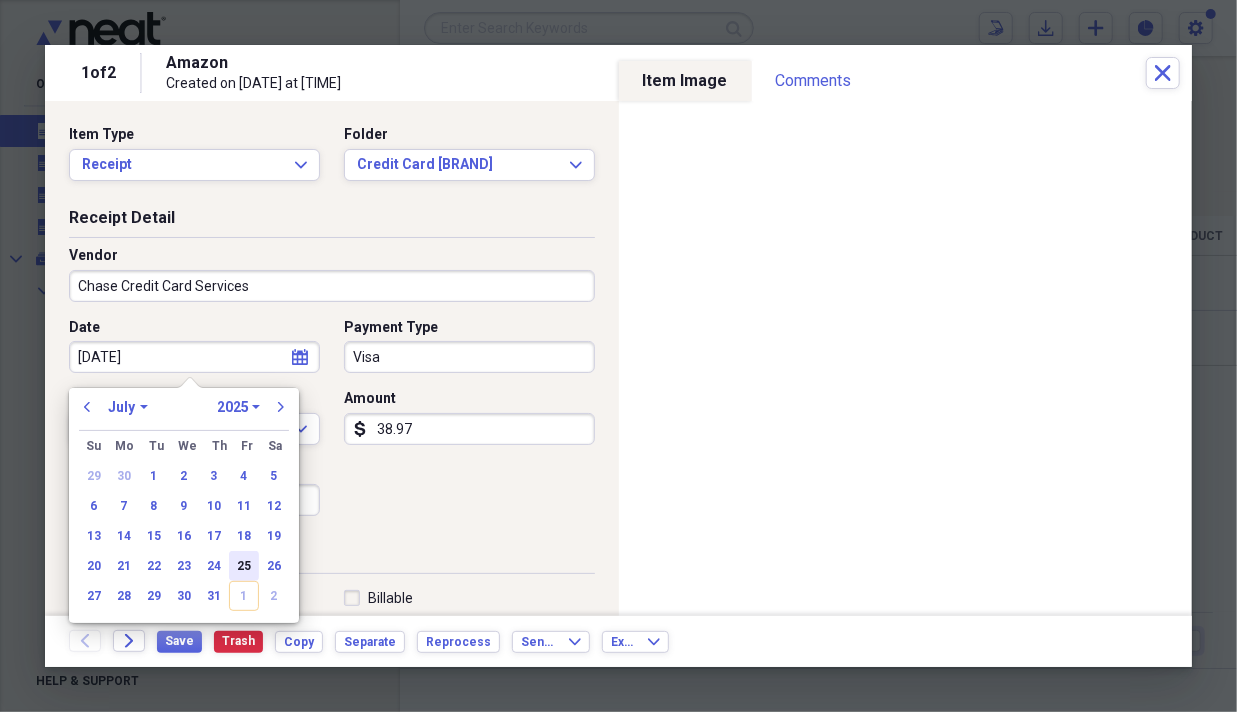 click on "25" at bounding box center [244, 566] 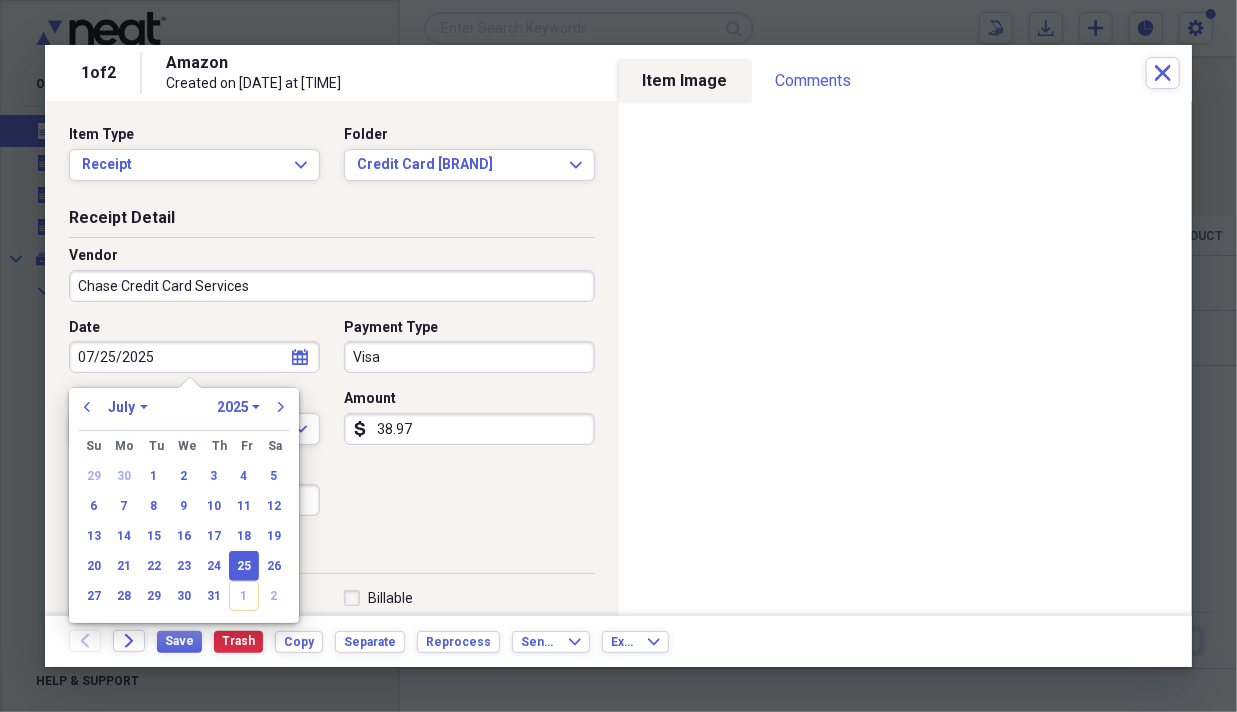 type on "07/25/2025" 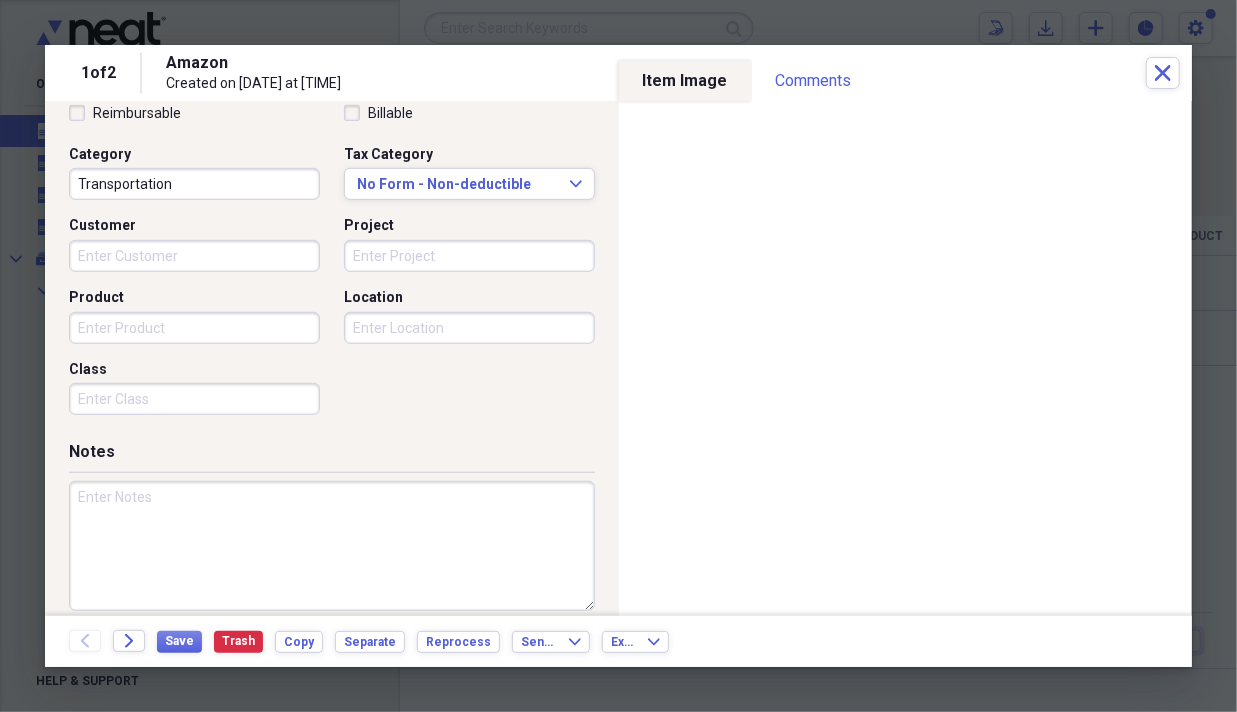 scroll, scrollTop: 502, scrollLeft: 0, axis: vertical 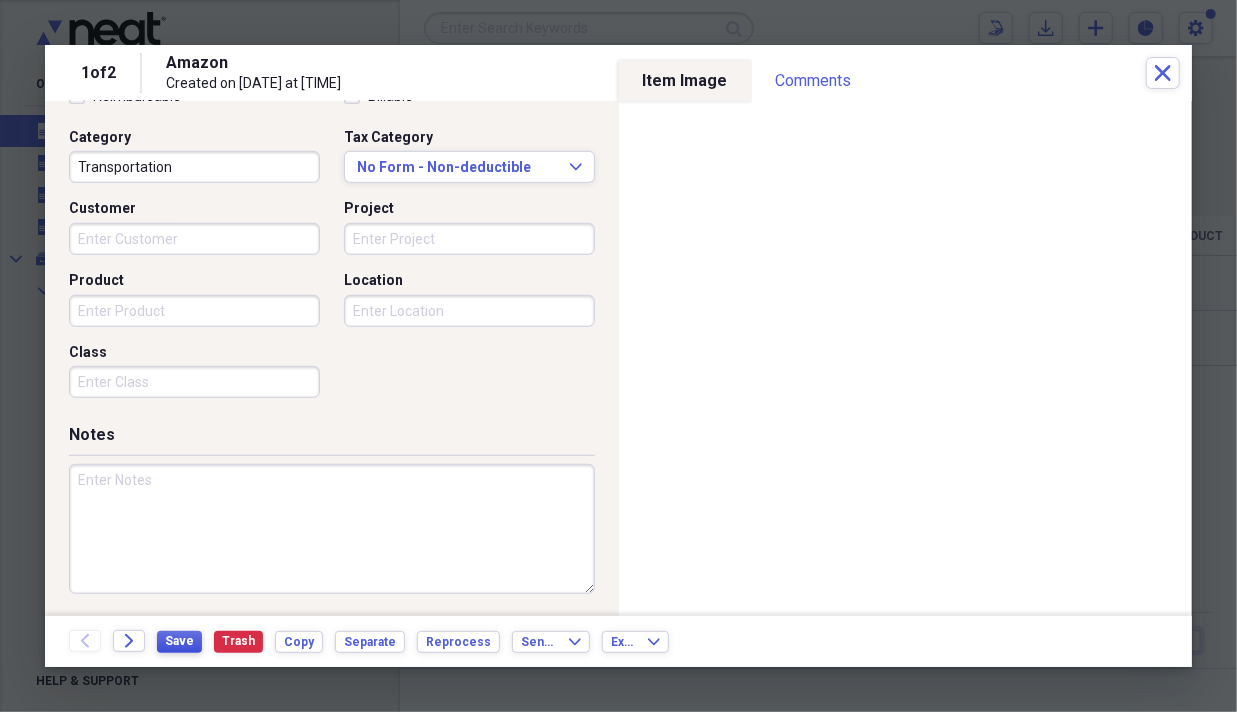 click on "Save" at bounding box center (179, 642) 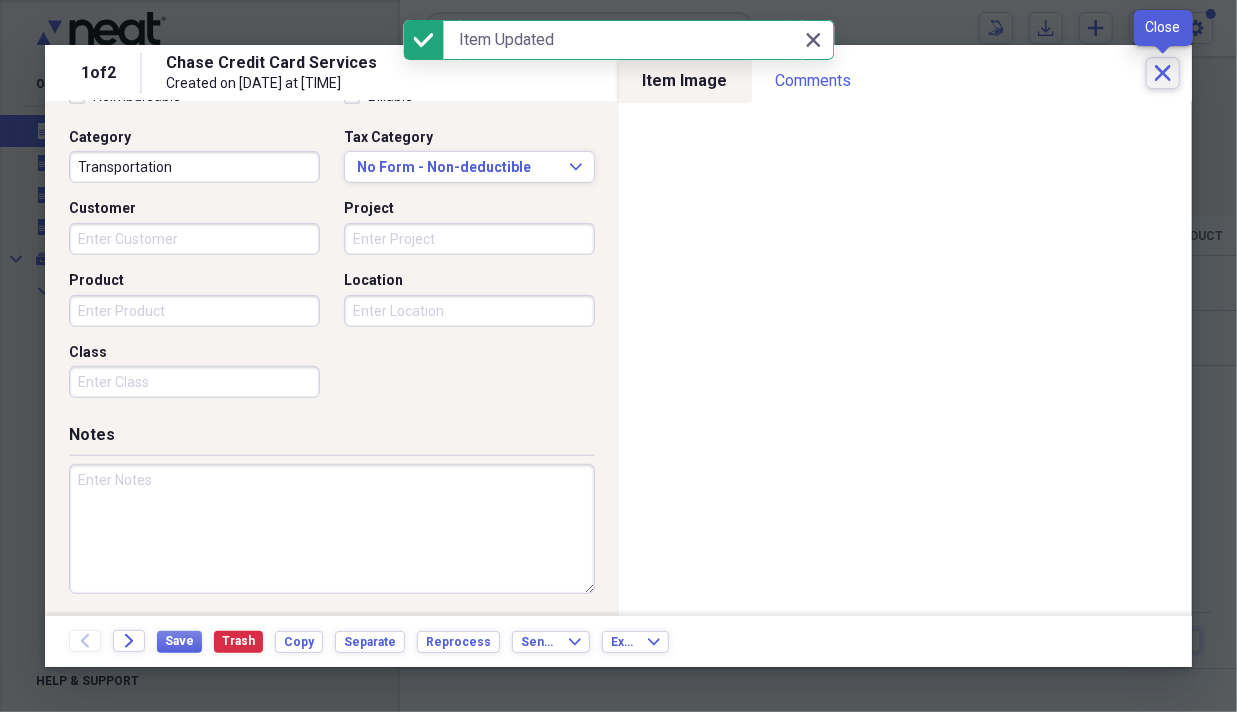 click on "Close" 